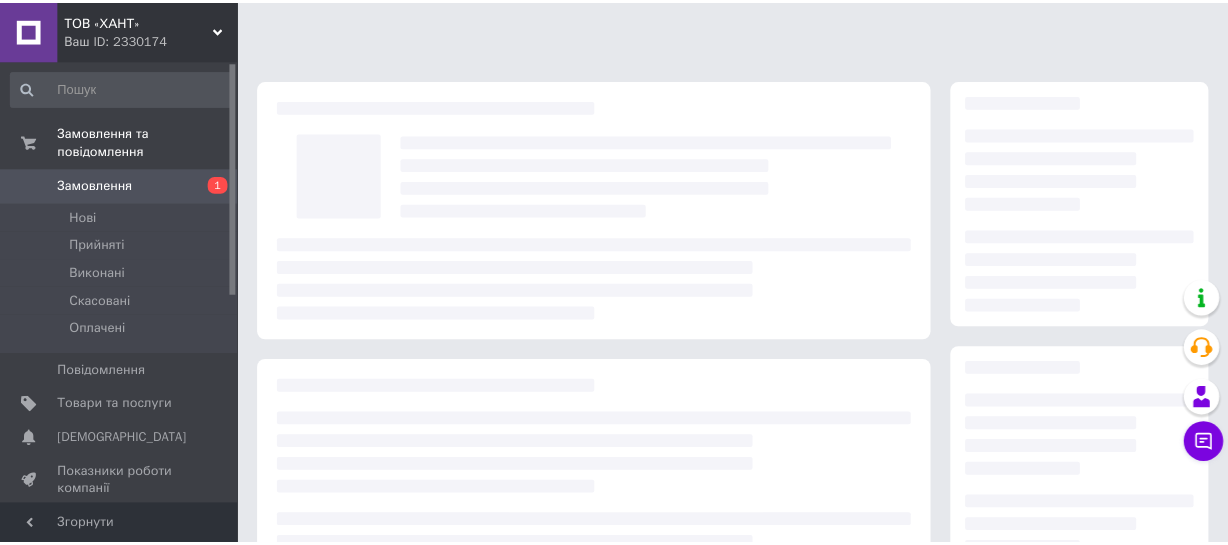 scroll, scrollTop: 363, scrollLeft: 0, axis: vertical 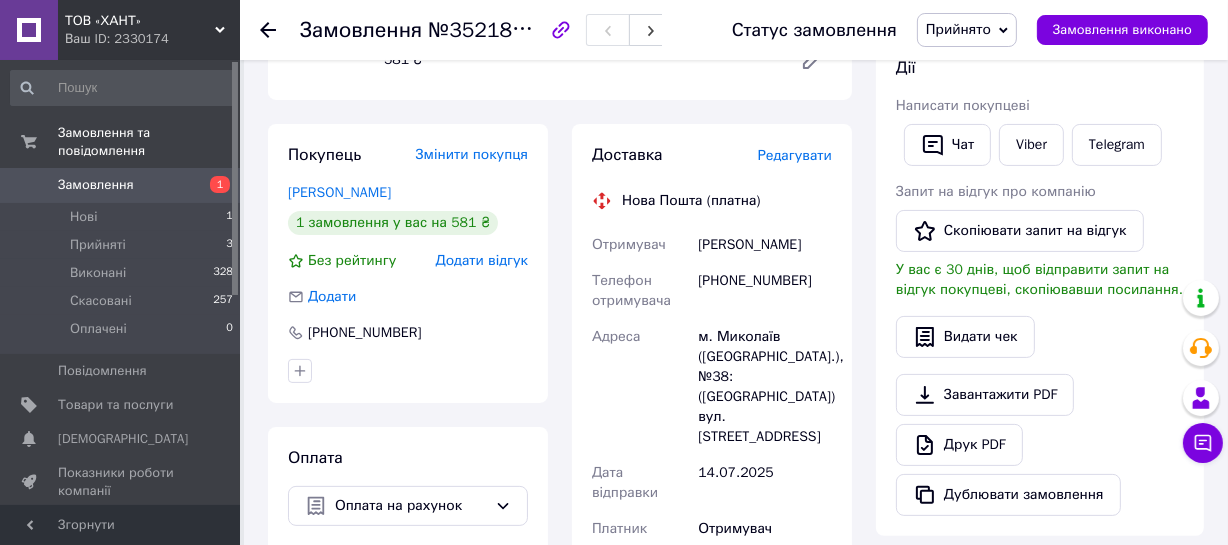 click on "Замовлення" at bounding box center (96, 185) 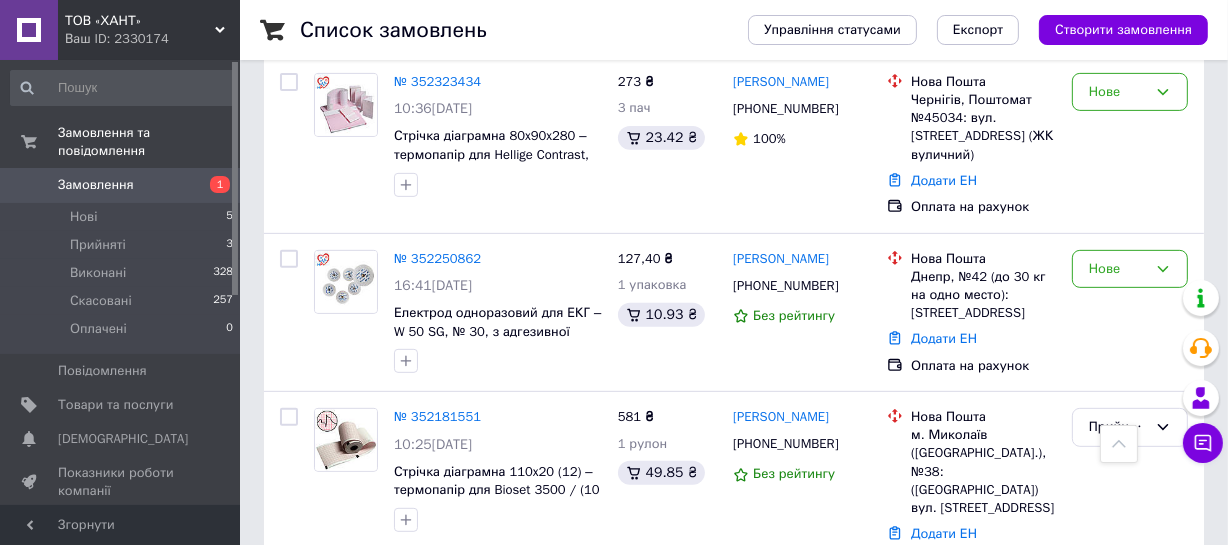 scroll, scrollTop: 727, scrollLeft: 0, axis: vertical 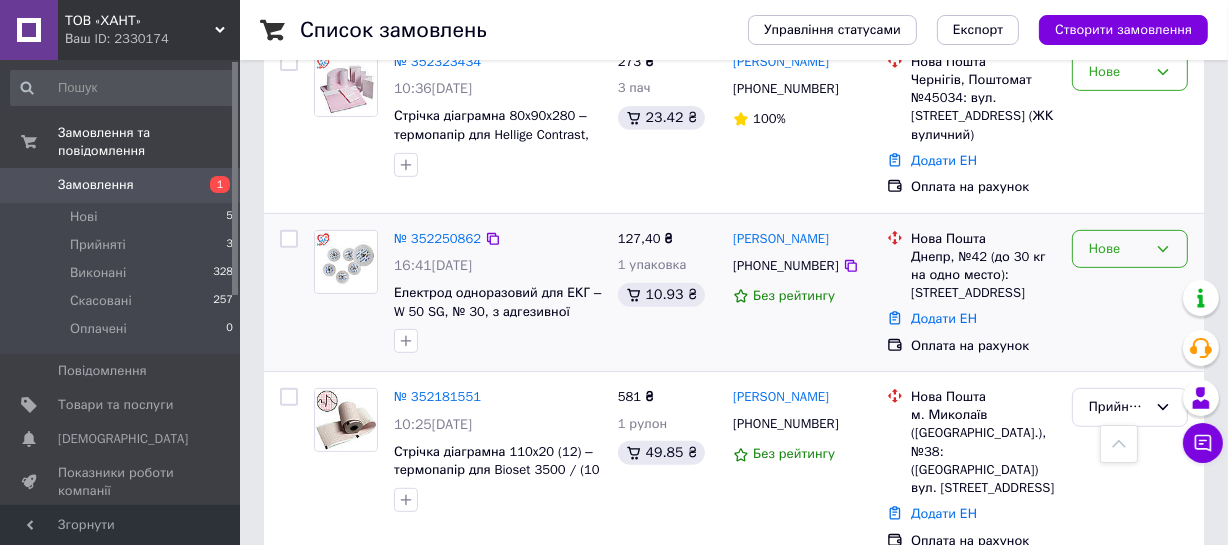 click 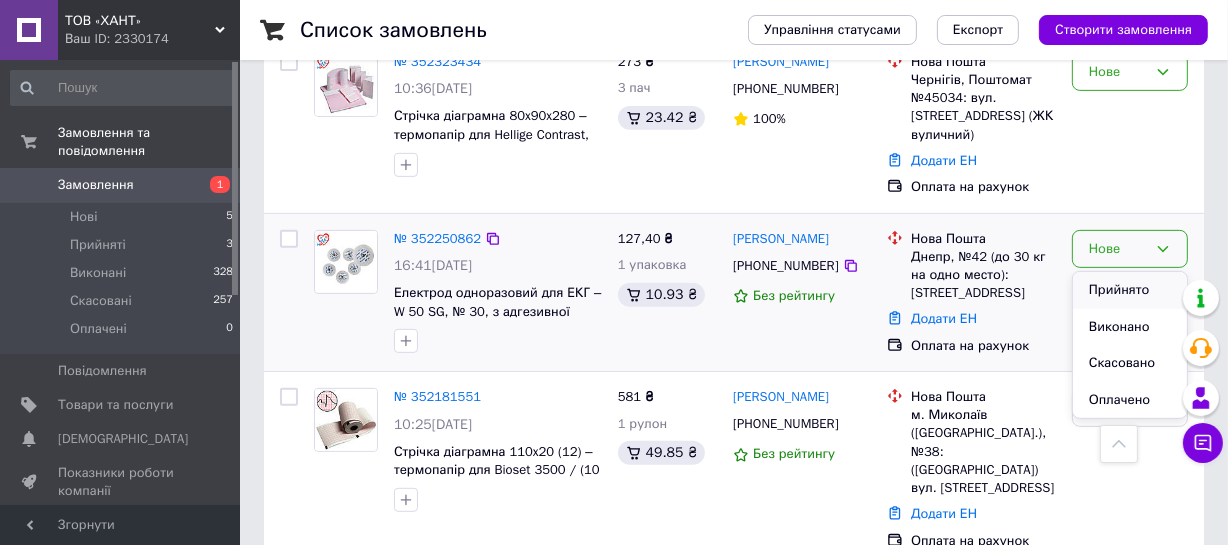 click on "Прийнято" at bounding box center (1130, 290) 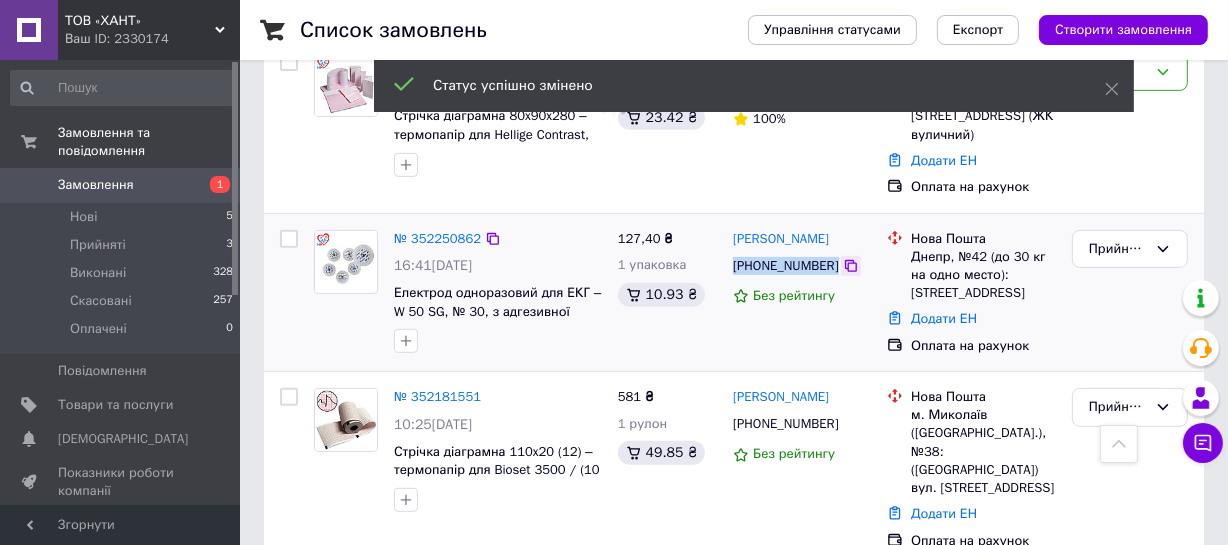 drag, startPoint x: 730, startPoint y: 209, endPoint x: 834, endPoint y: 209, distance: 104 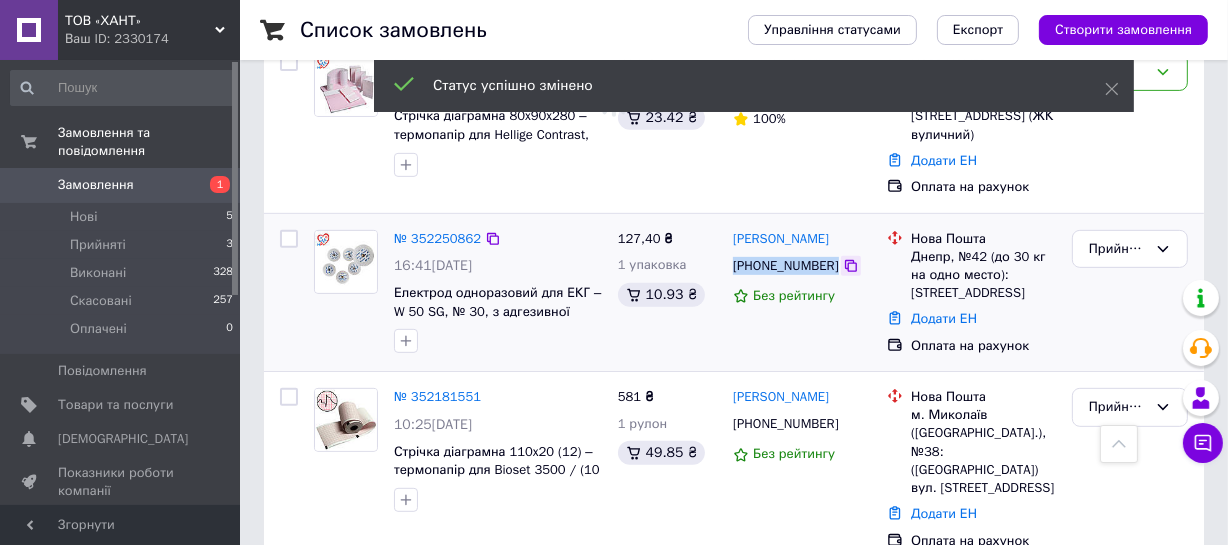 click on "[PHONE_NUMBER]" at bounding box center (802, 266) 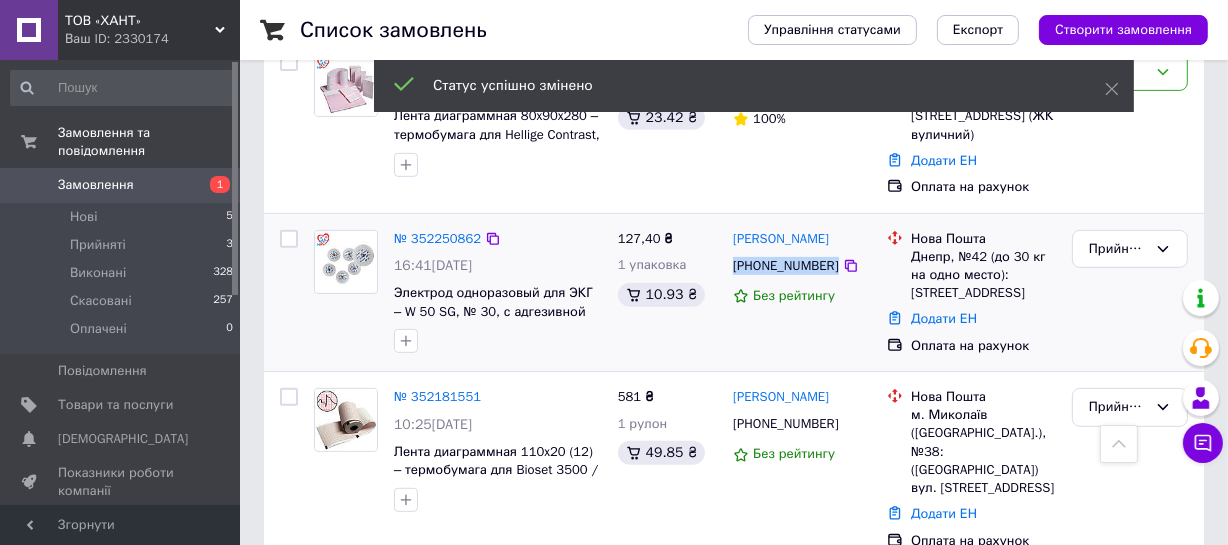 copy on "[PHONE_NUMBER]" 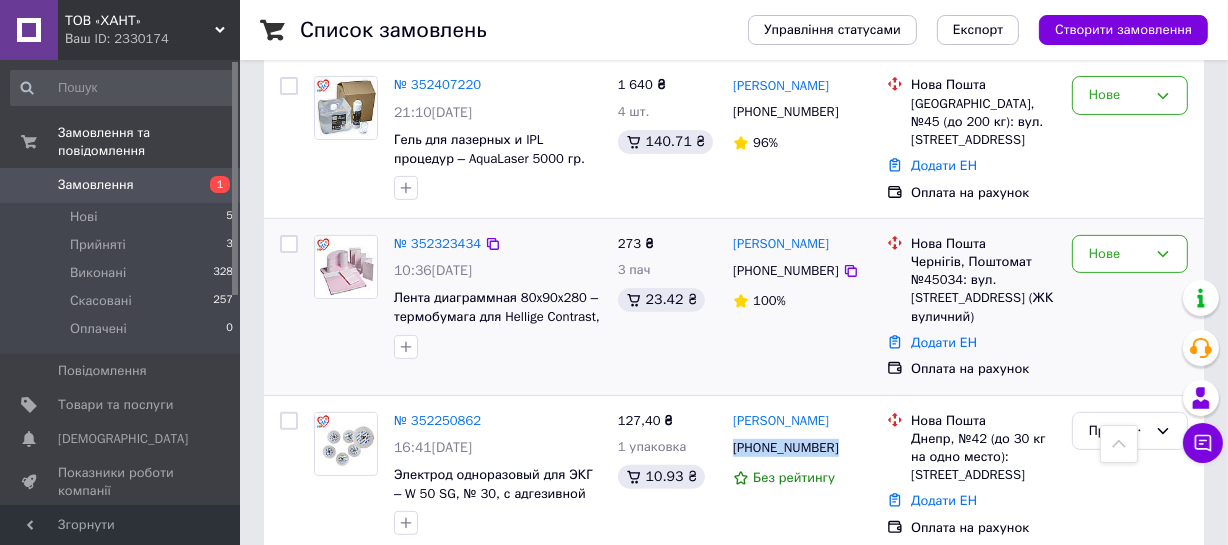 scroll, scrollTop: 454, scrollLeft: 0, axis: vertical 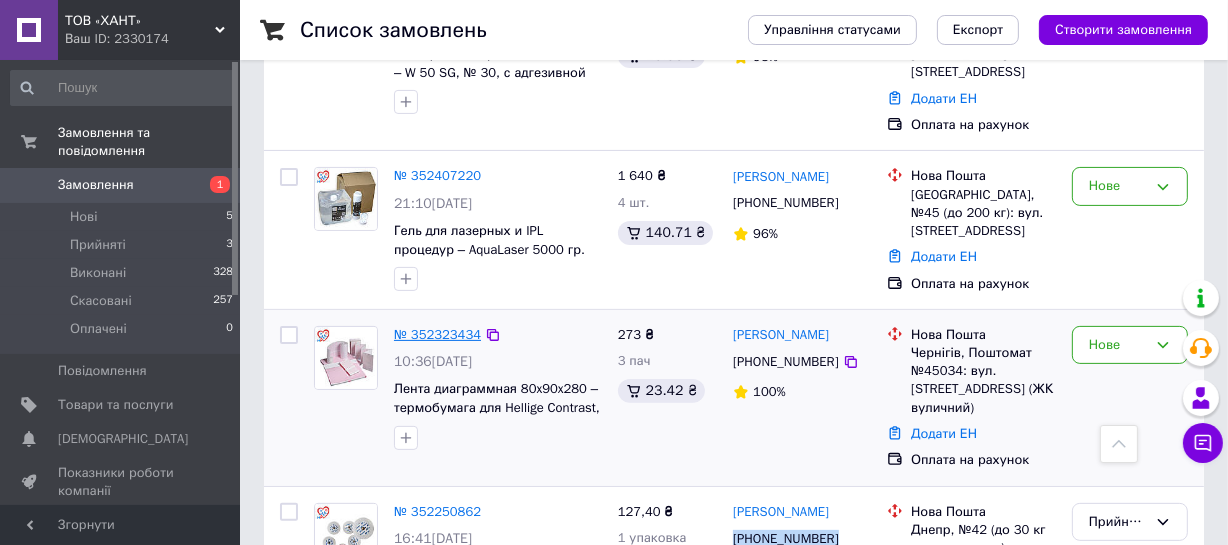 click on "№ 352323434" at bounding box center [437, 334] 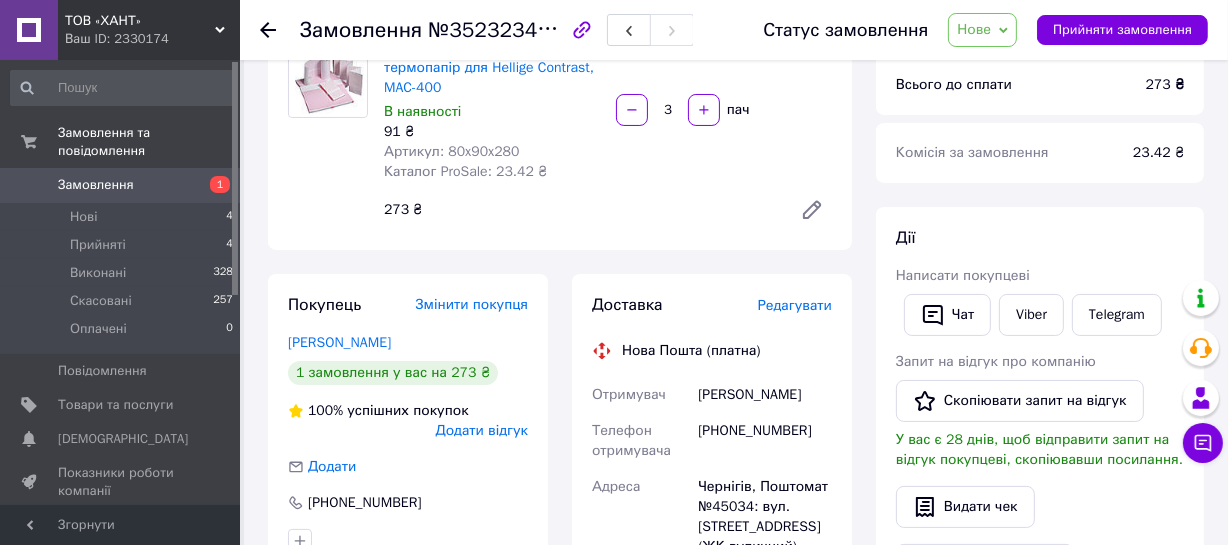 scroll, scrollTop: 272, scrollLeft: 0, axis: vertical 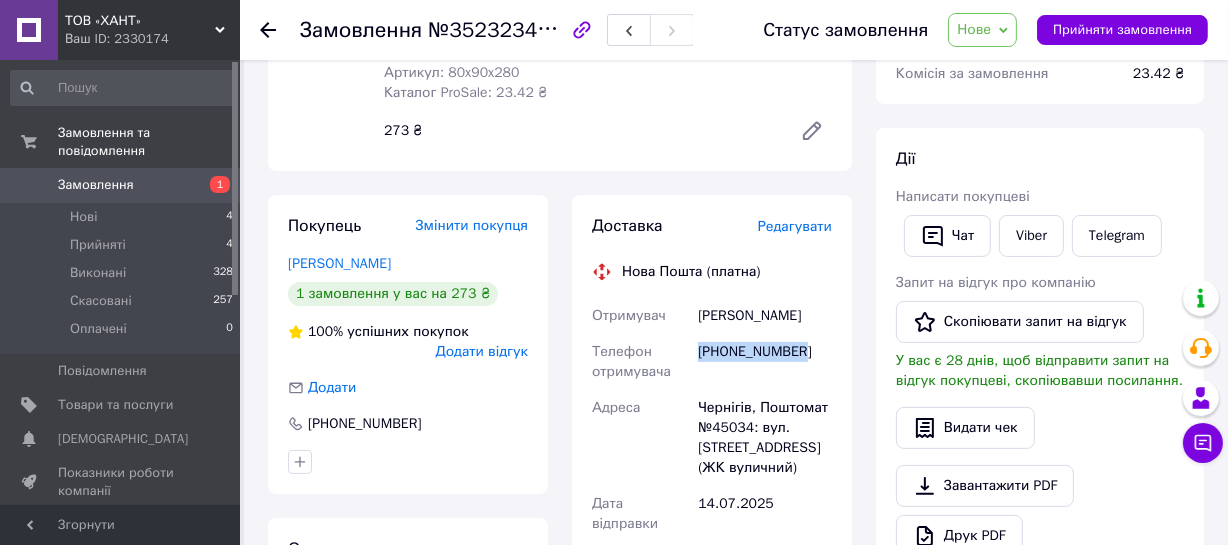 drag, startPoint x: 699, startPoint y: 355, endPoint x: 836, endPoint y: 347, distance: 137.23338 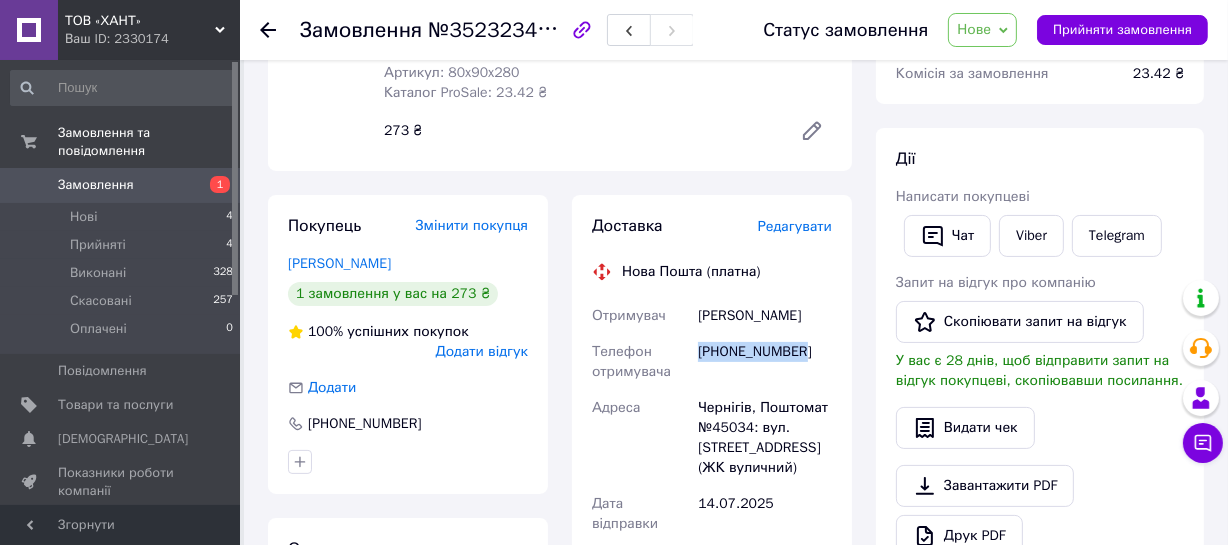 copy on "[PHONE_NUMBER]" 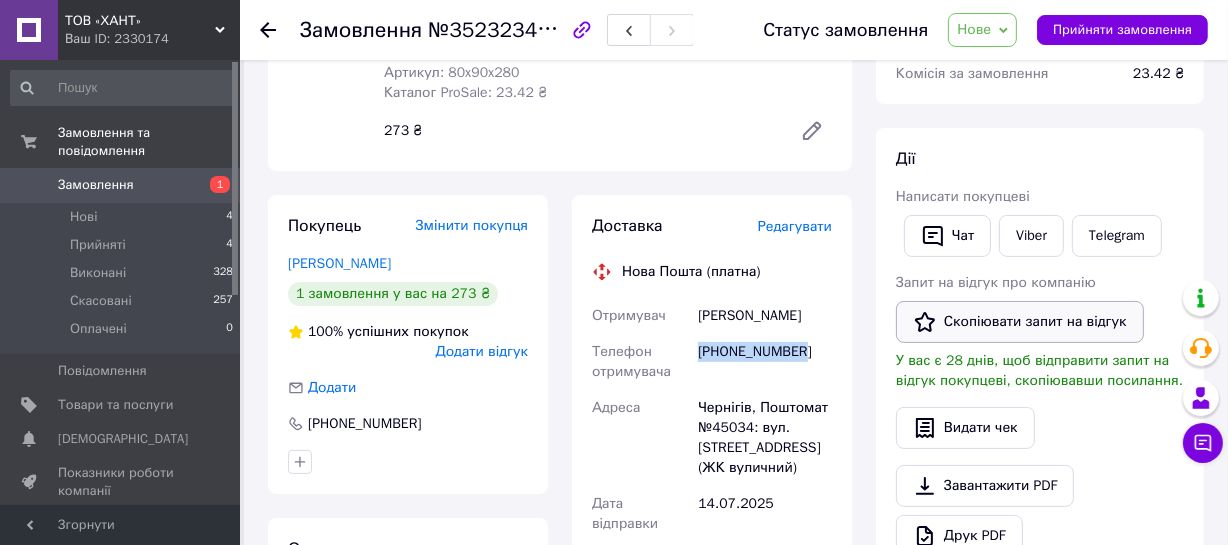 scroll, scrollTop: 90, scrollLeft: 0, axis: vertical 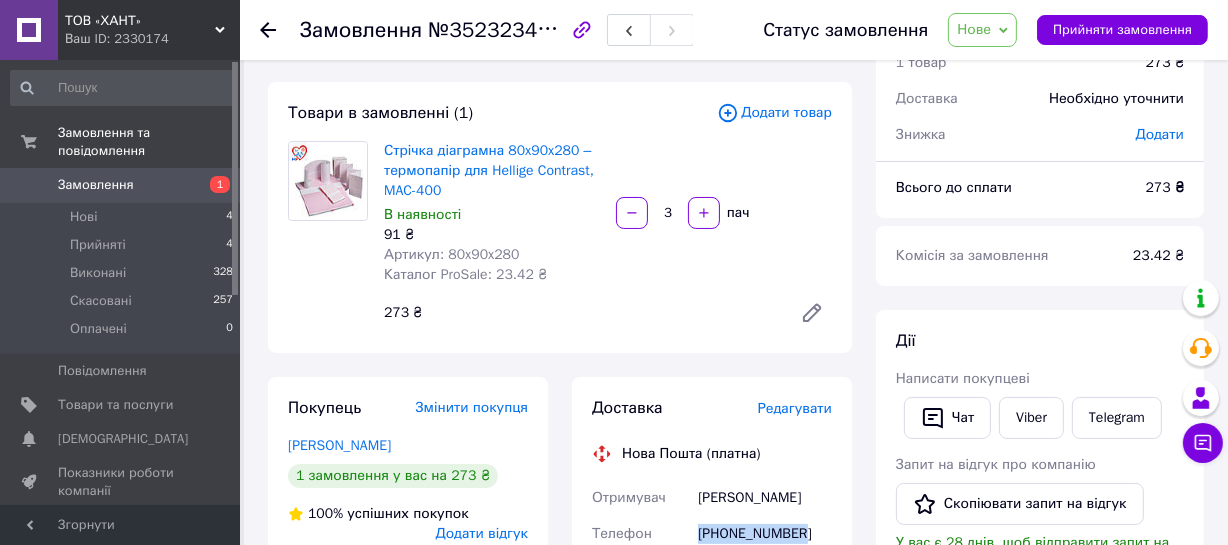 click on "Нове" at bounding box center (974, 29) 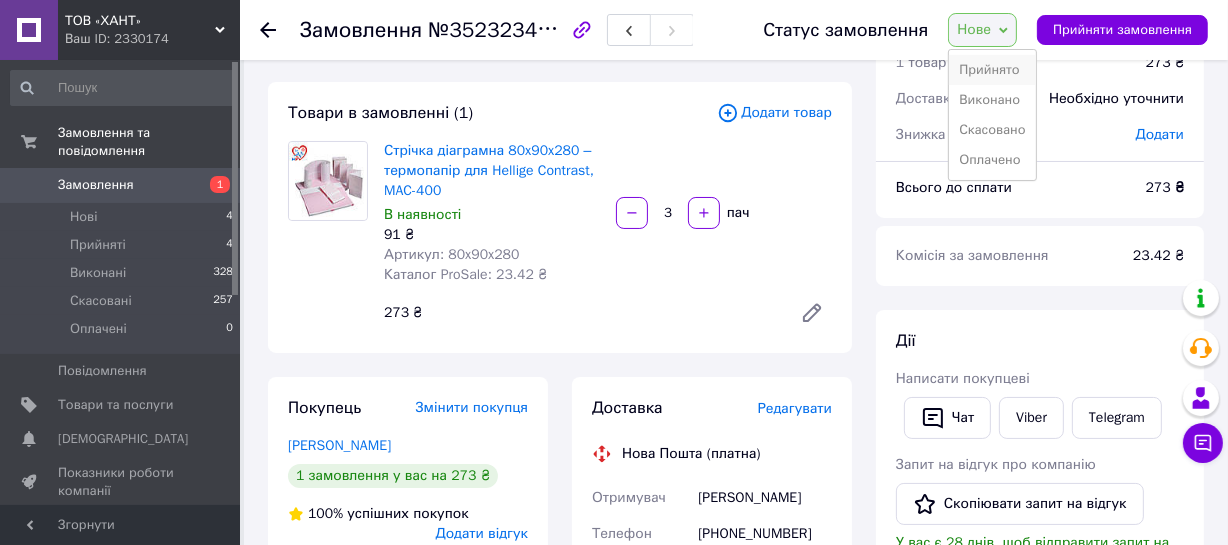 click on "Прийнято" at bounding box center (992, 70) 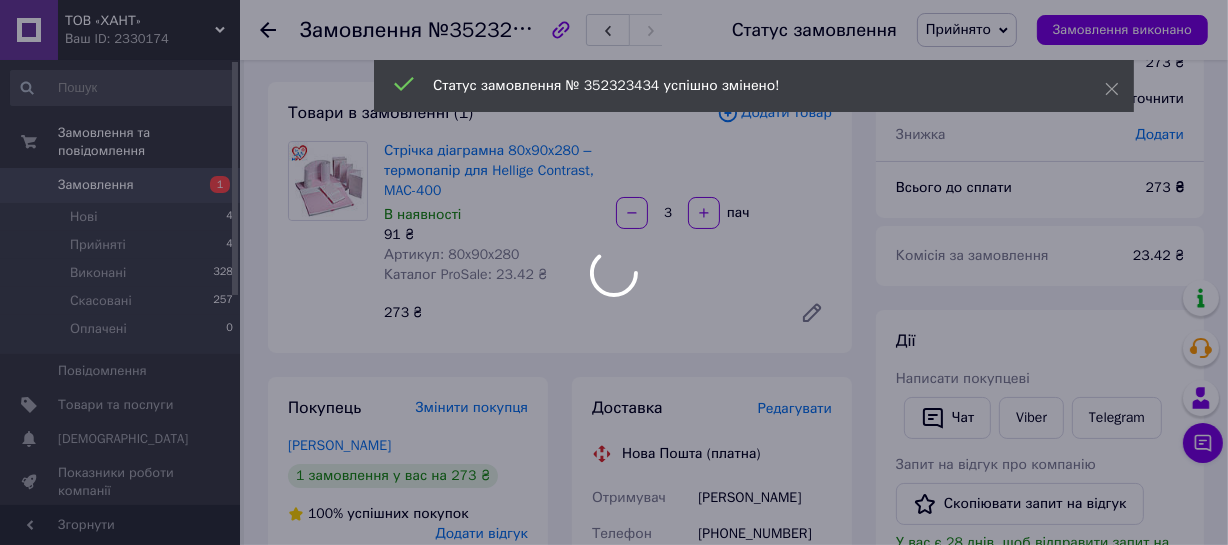 click at bounding box center (614, 272) 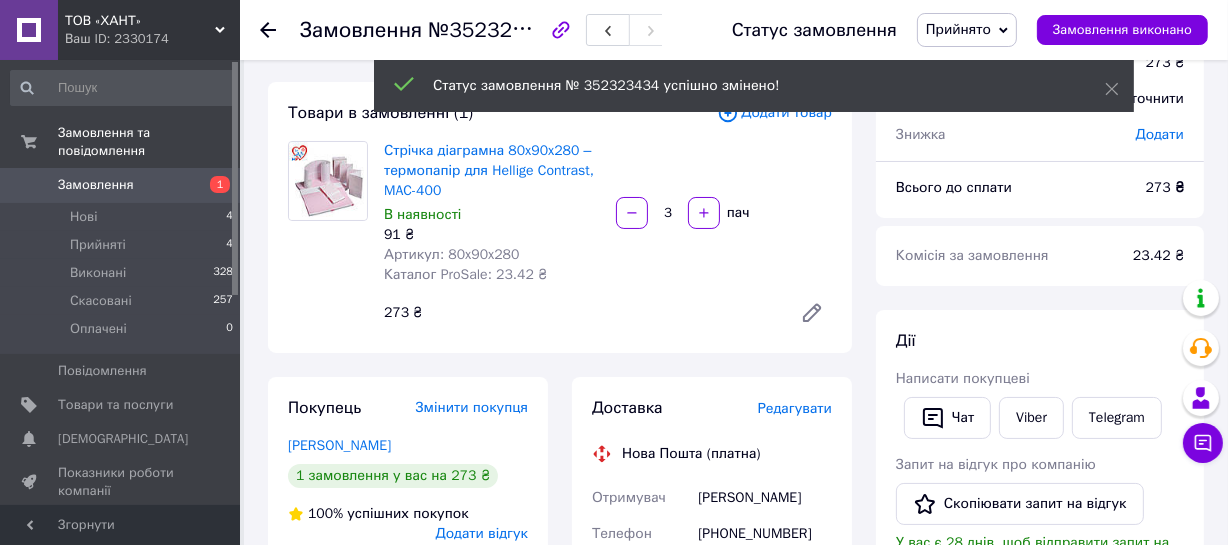 click on "Замовлення" at bounding box center (96, 185) 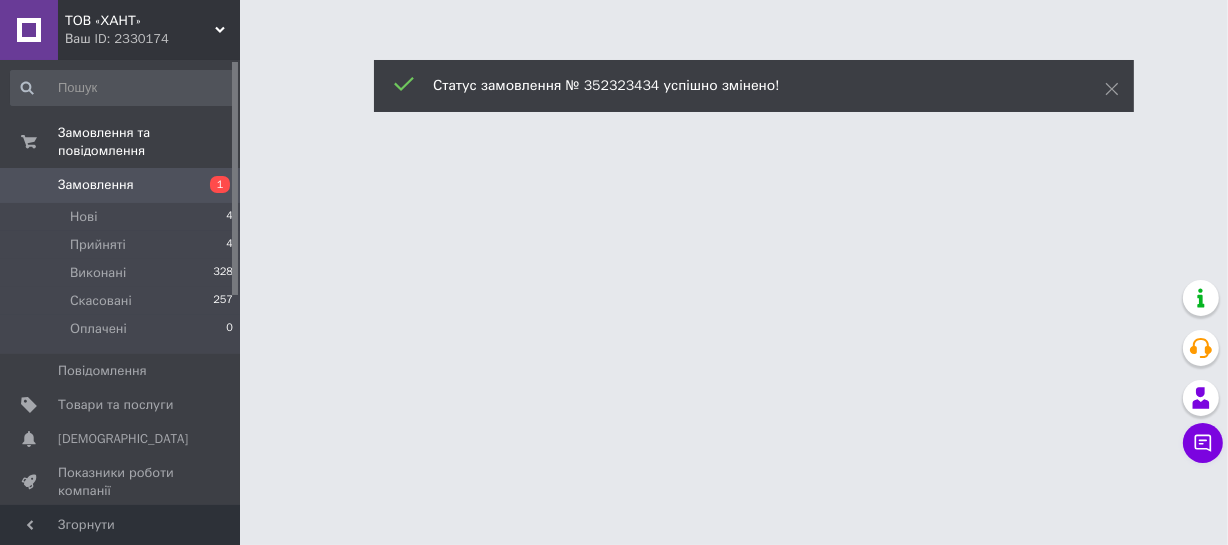 scroll, scrollTop: 0, scrollLeft: 0, axis: both 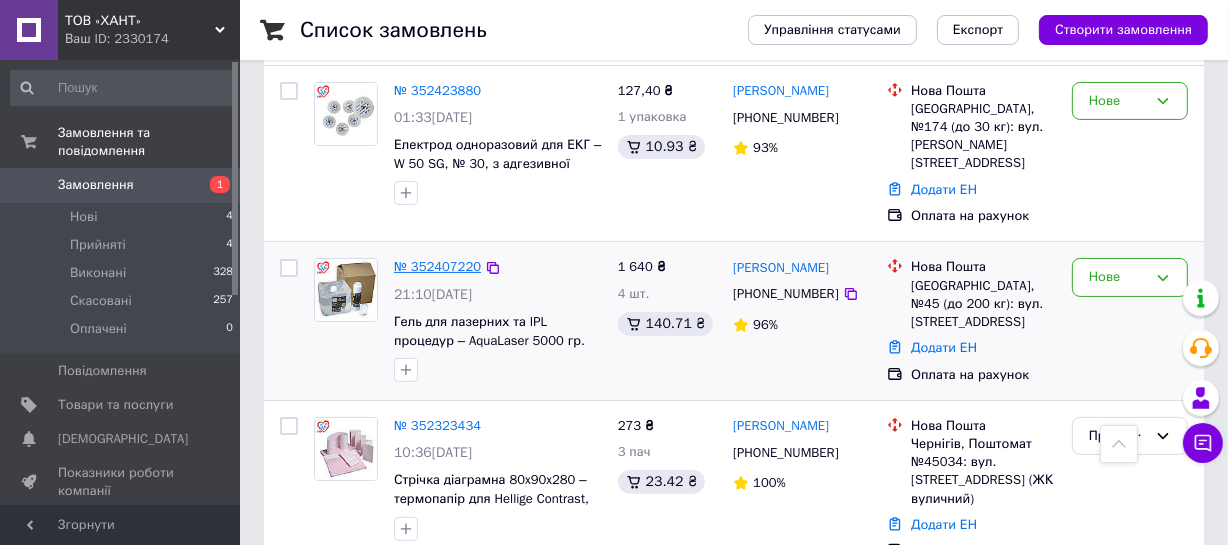 click on "№ 352407220" at bounding box center (437, 266) 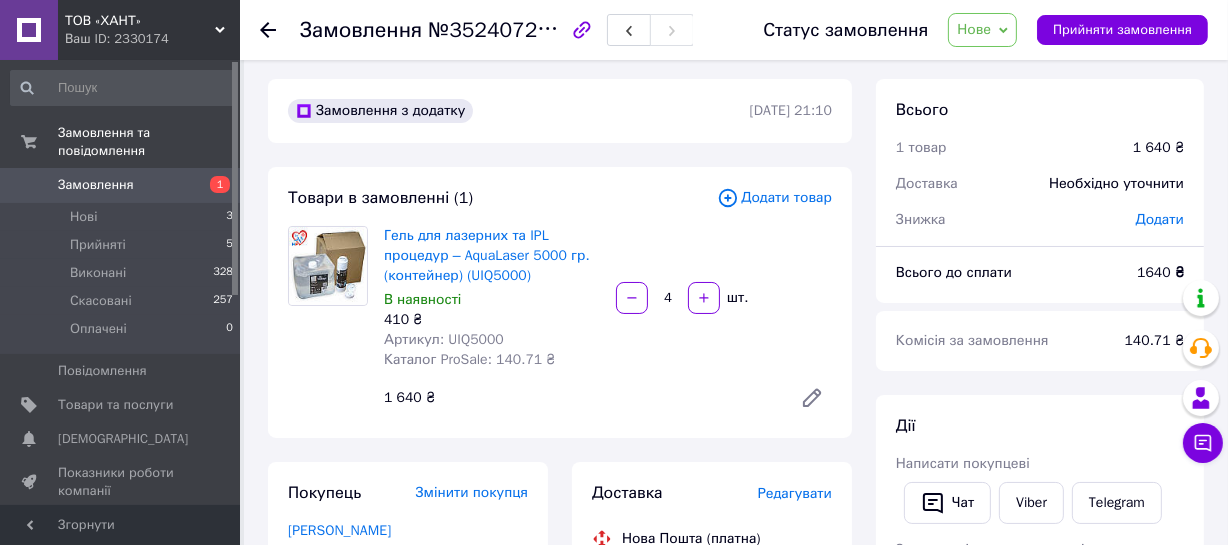 scroll, scrollTop: 0, scrollLeft: 0, axis: both 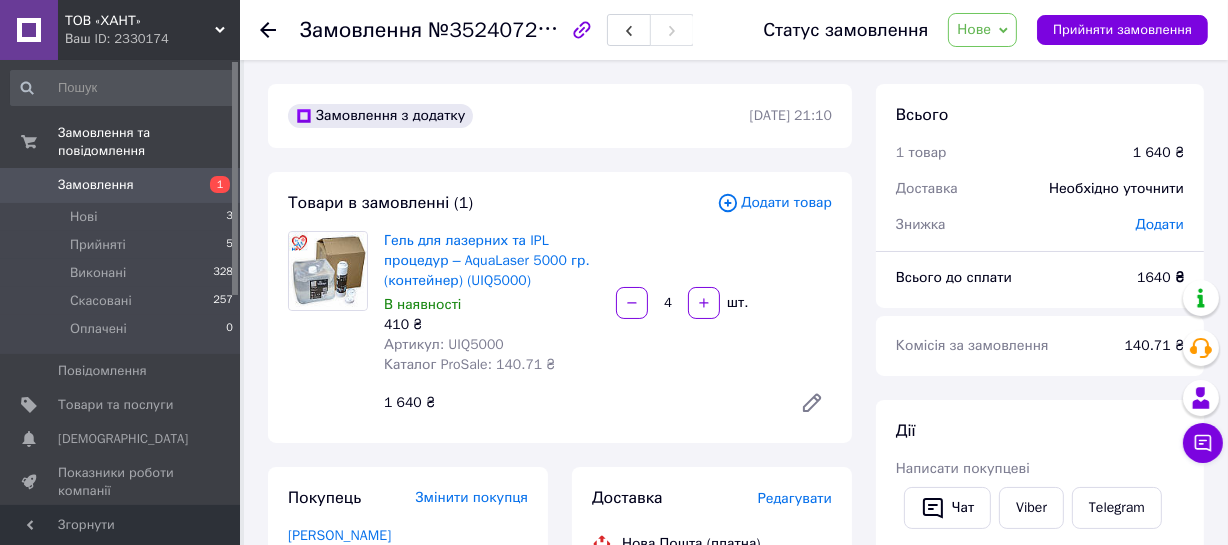 click on "Нове" at bounding box center (982, 30) 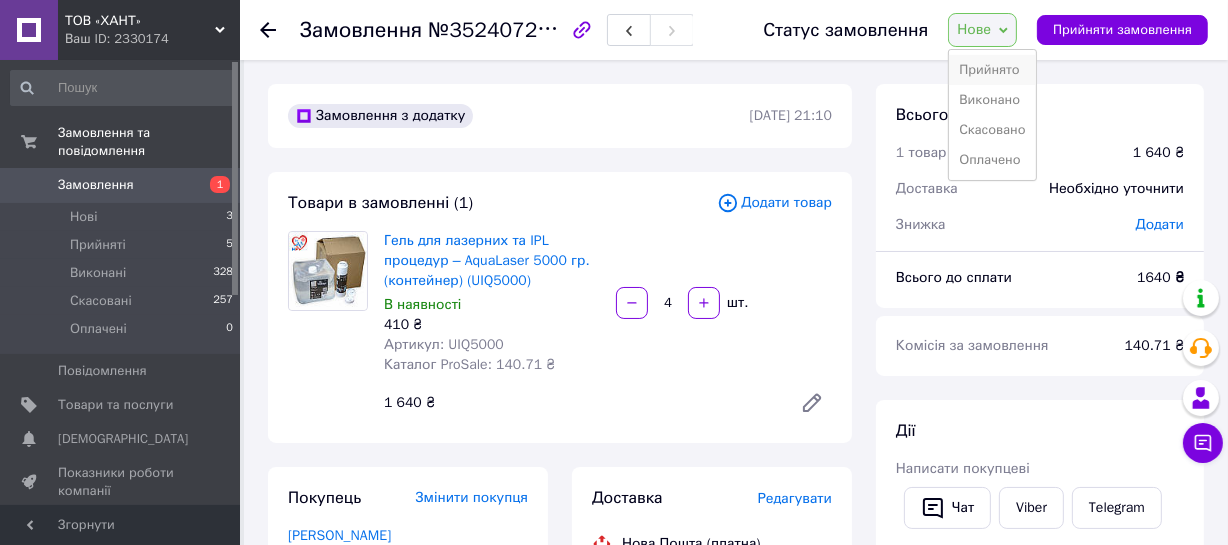click on "Прийнято" at bounding box center (992, 70) 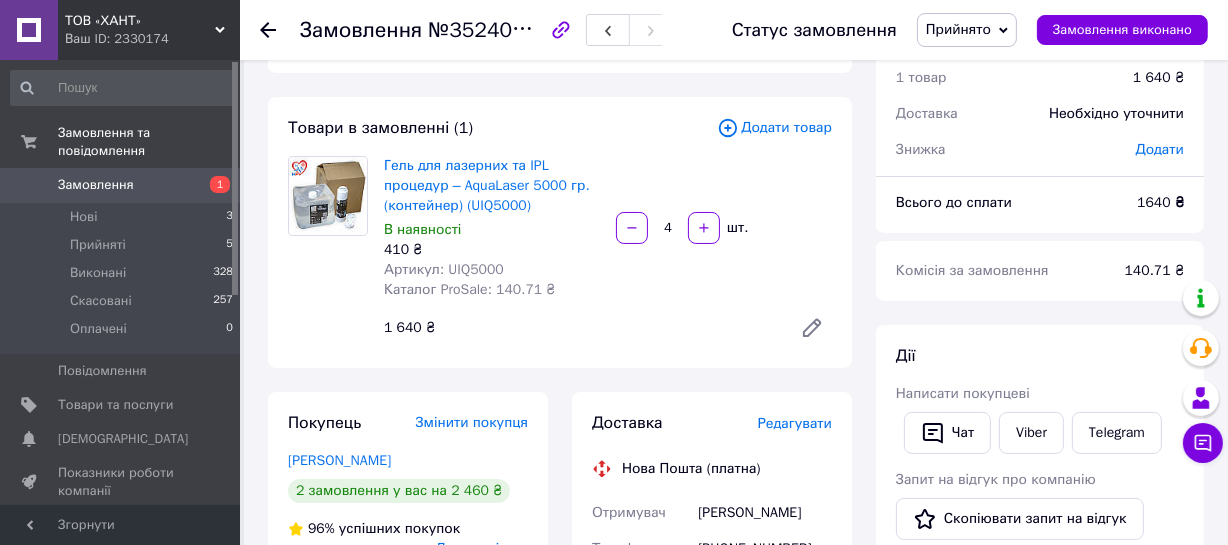 scroll, scrollTop: 181, scrollLeft: 0, axis: vertical 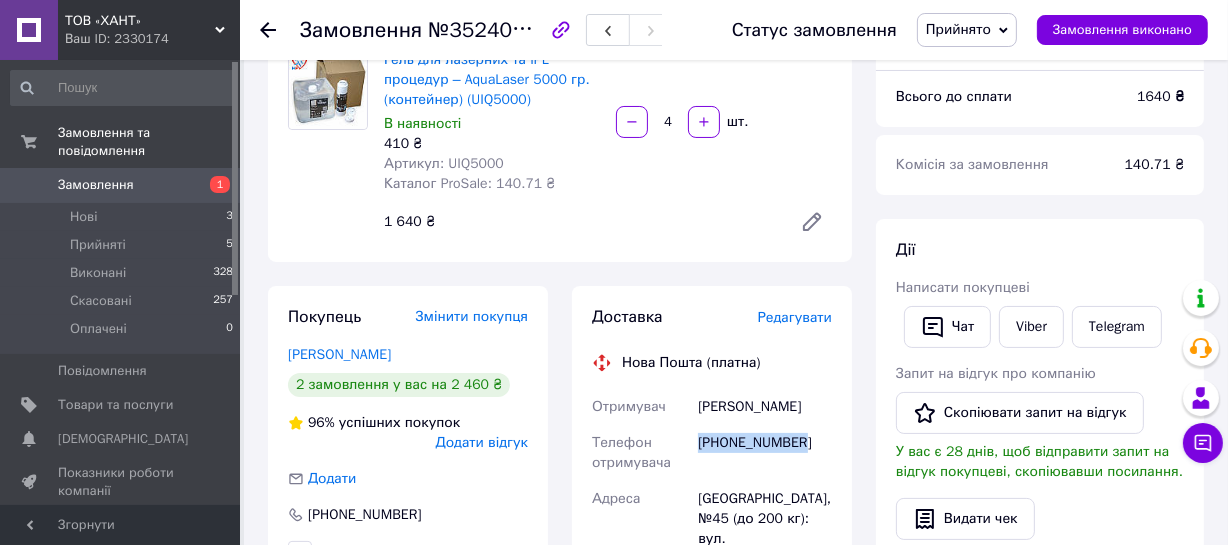drag, startPoint x: 697, startPoint y: 446, endPoint x: 814, endPoint y: 436, distance: 117.426575 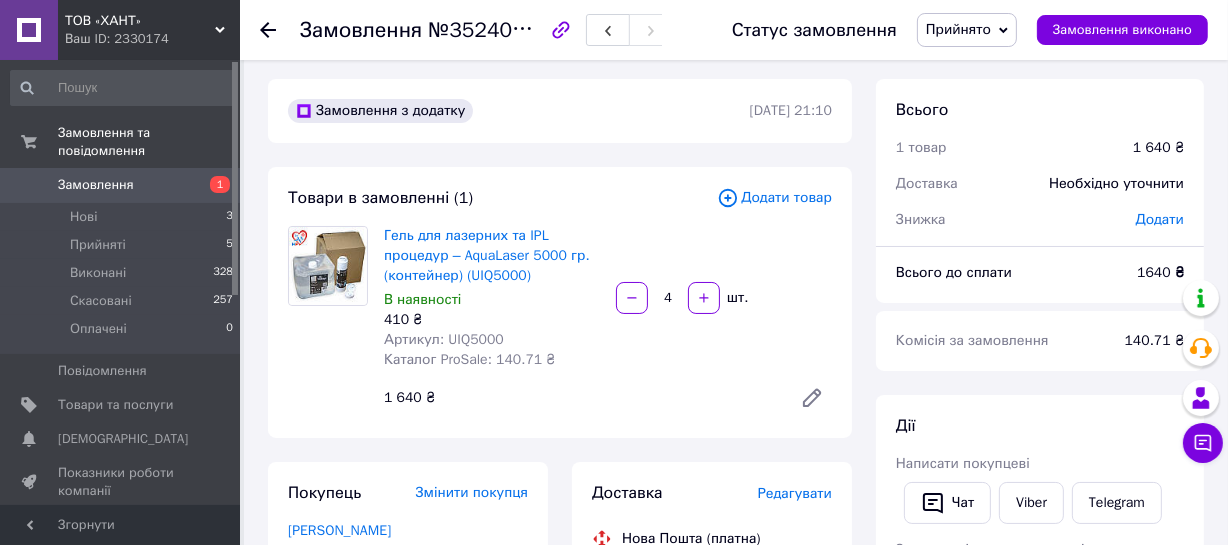 scroll, scrollTop: 0, scrollLeft: 0, axis: both 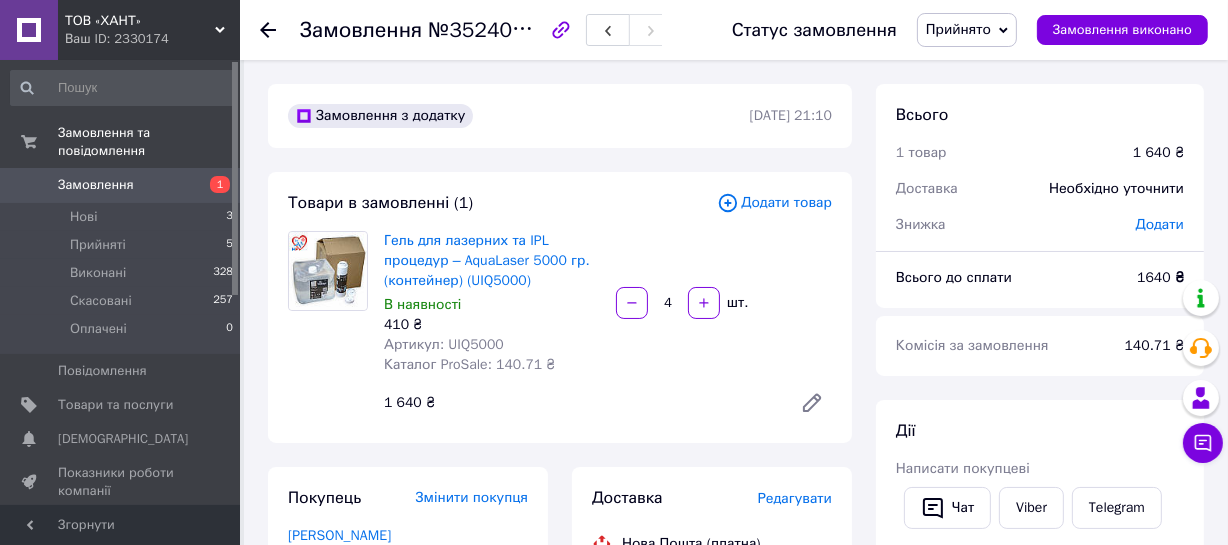 click on "Замовлення" at bounding box center [121, 185] 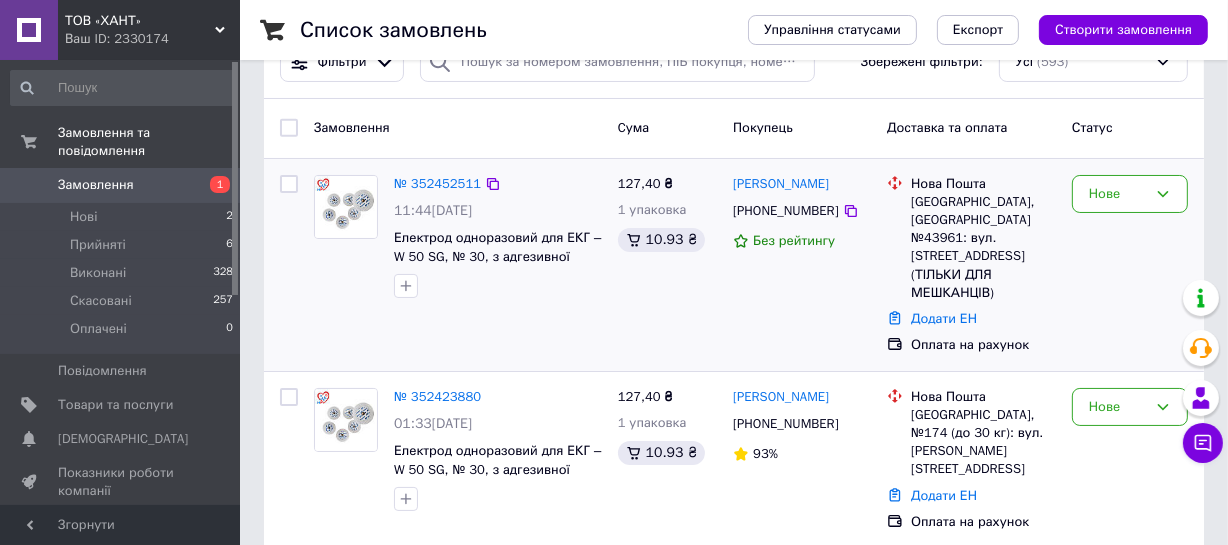 scroll, scrollTop: 272, scrollLeft: 0, axis: vertical 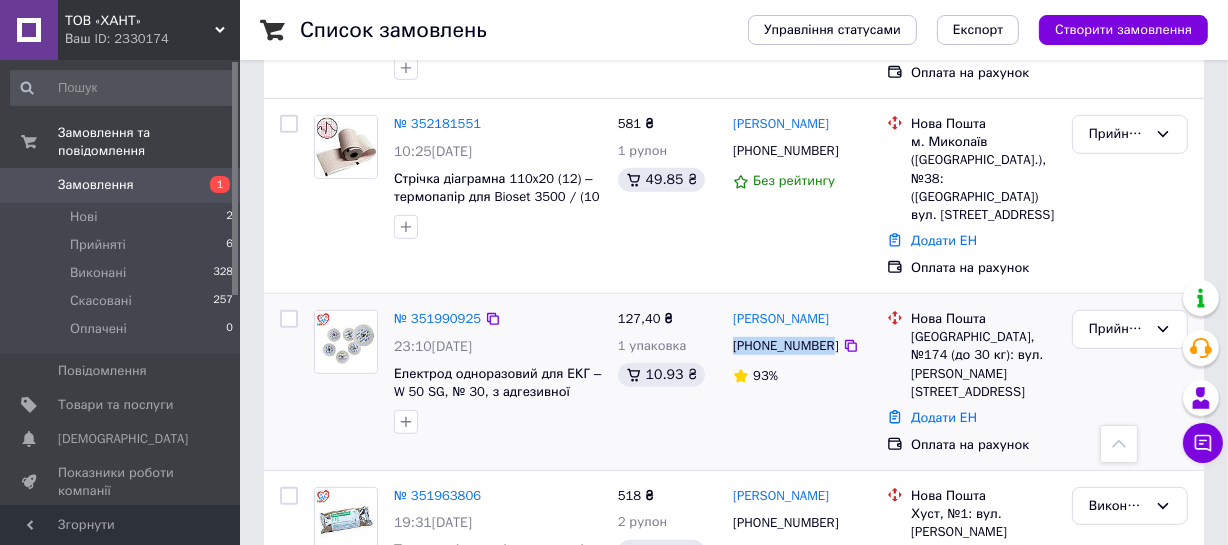 drag, startPoint x: 732, startPoint y: 288, endPoint x: 825, endPoint y: 288, distance: 93 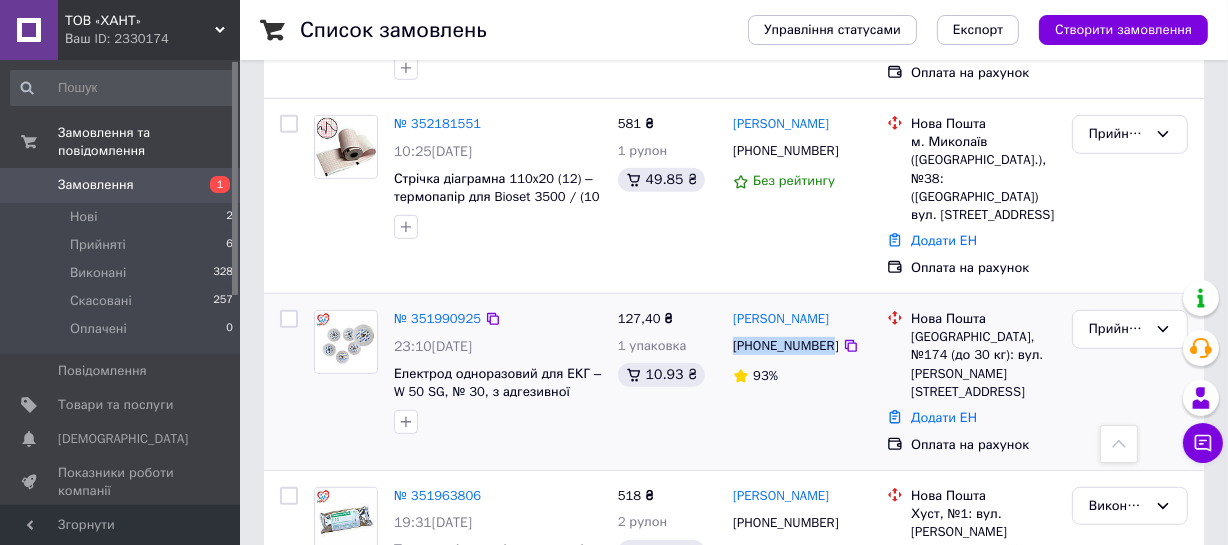 copy on "[PHONE_NUMBER]" 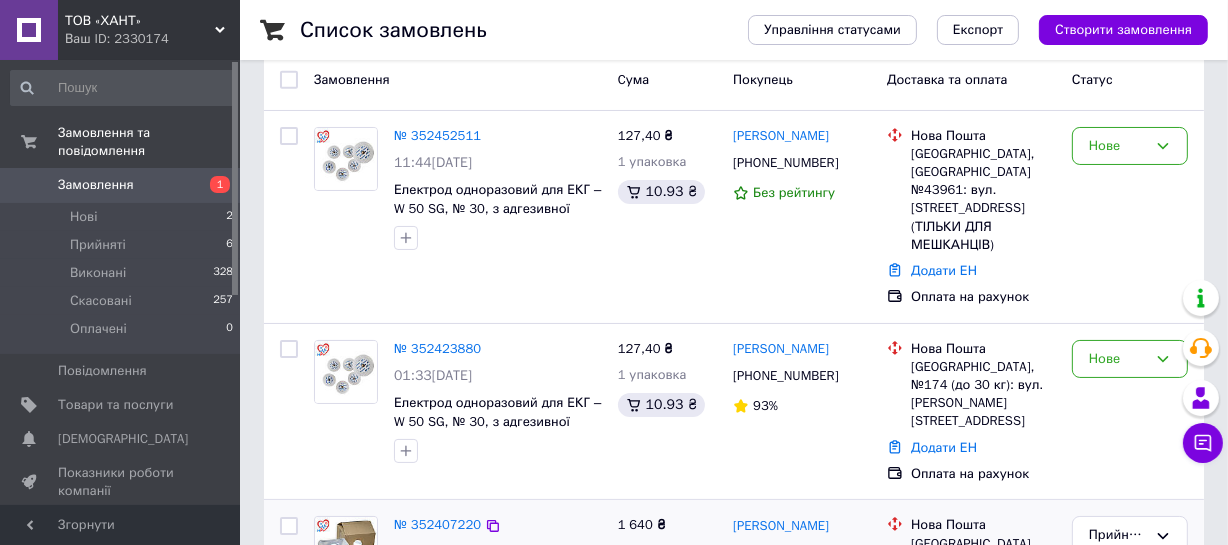 scroll, scrollTop: 0, scrollLeft: 0, axis: both 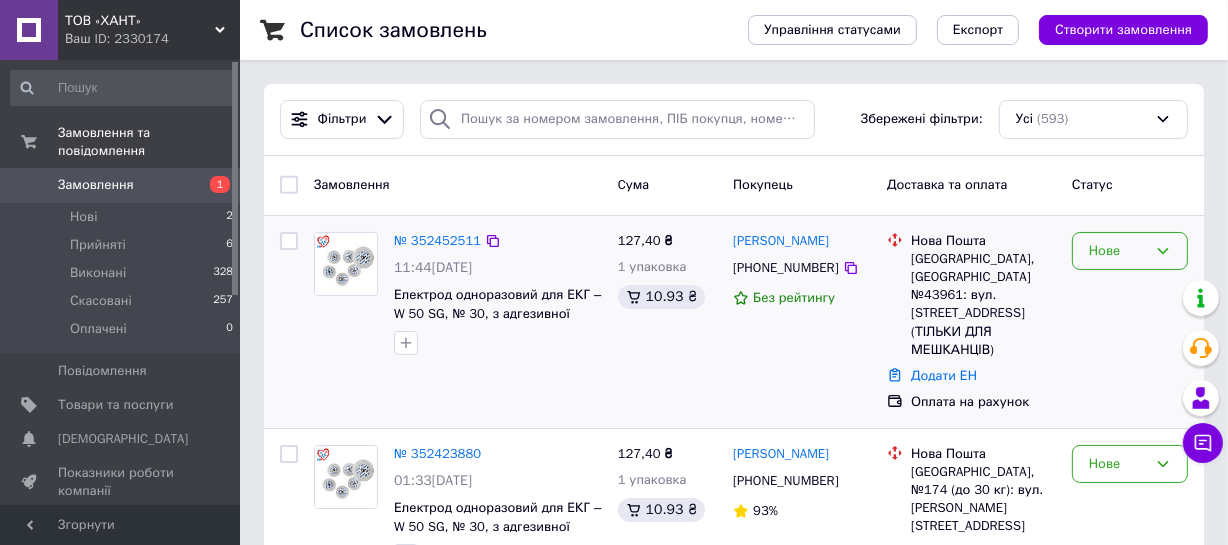 click on "Нове" at bounding box center (1118, 251) 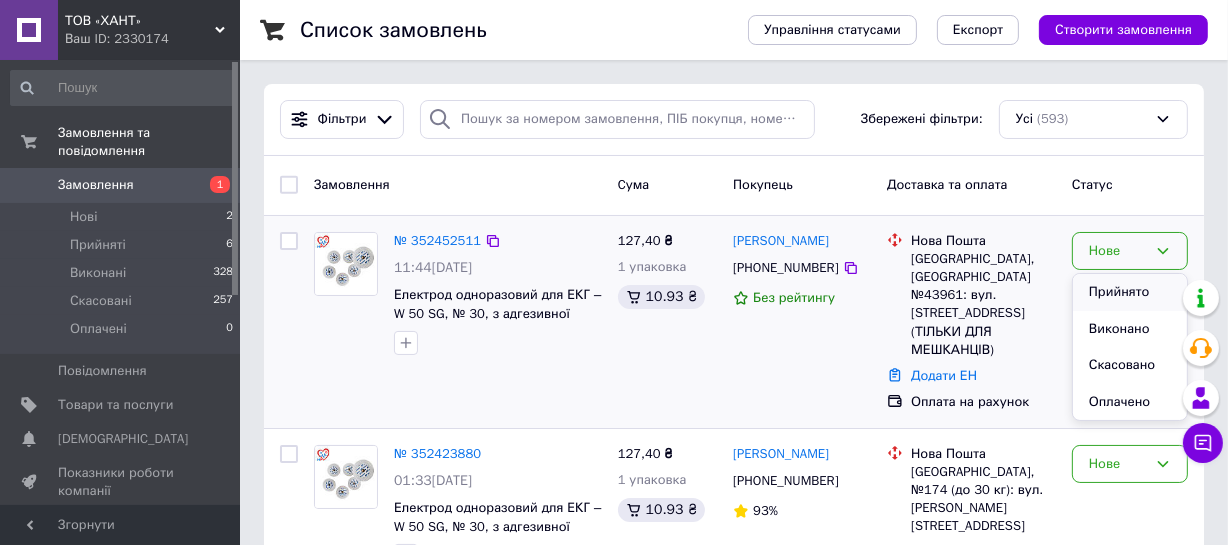 click on "Прийнято" at bounding box center [1130, 292] 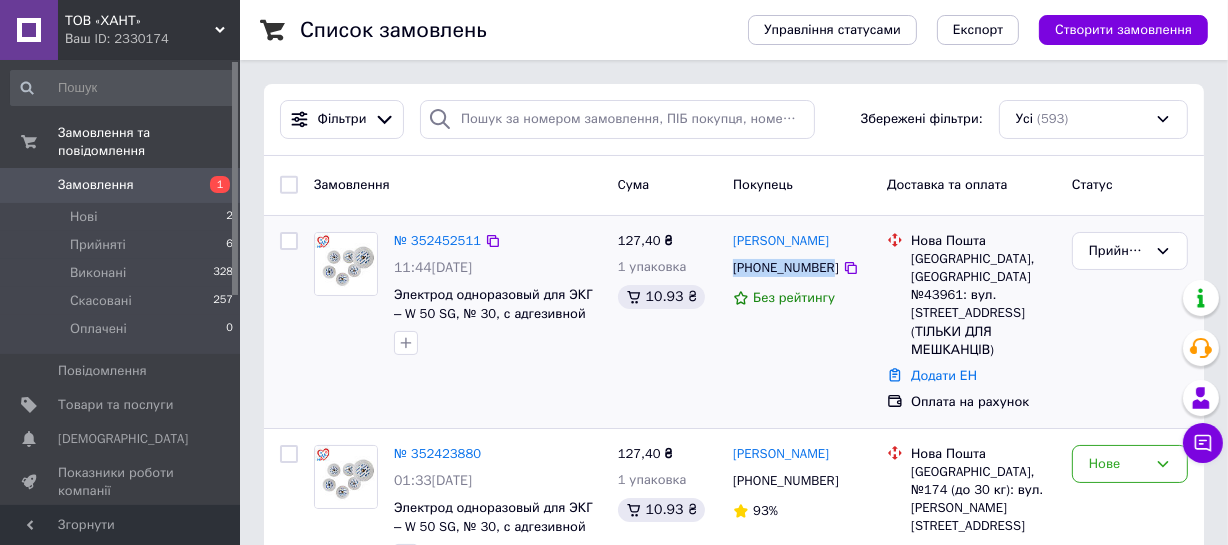 drag, startPoint x: 732, startPoint y: 265, endPoint x: 826, endPoint y: 272, distance: 94.26028 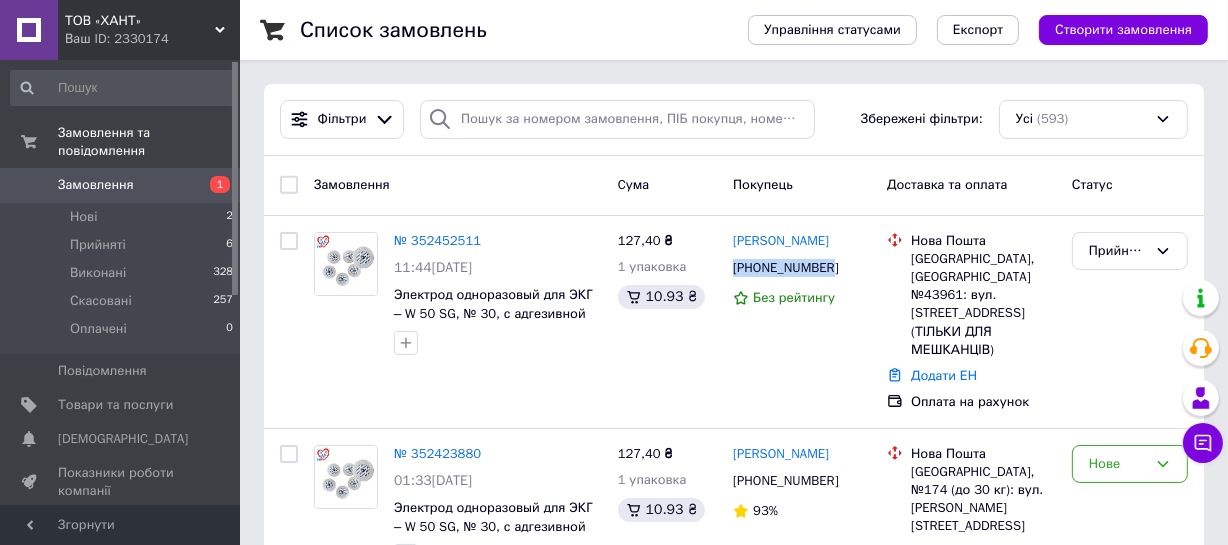 click on "Замовлення 1" at bounding box center (122, 185) 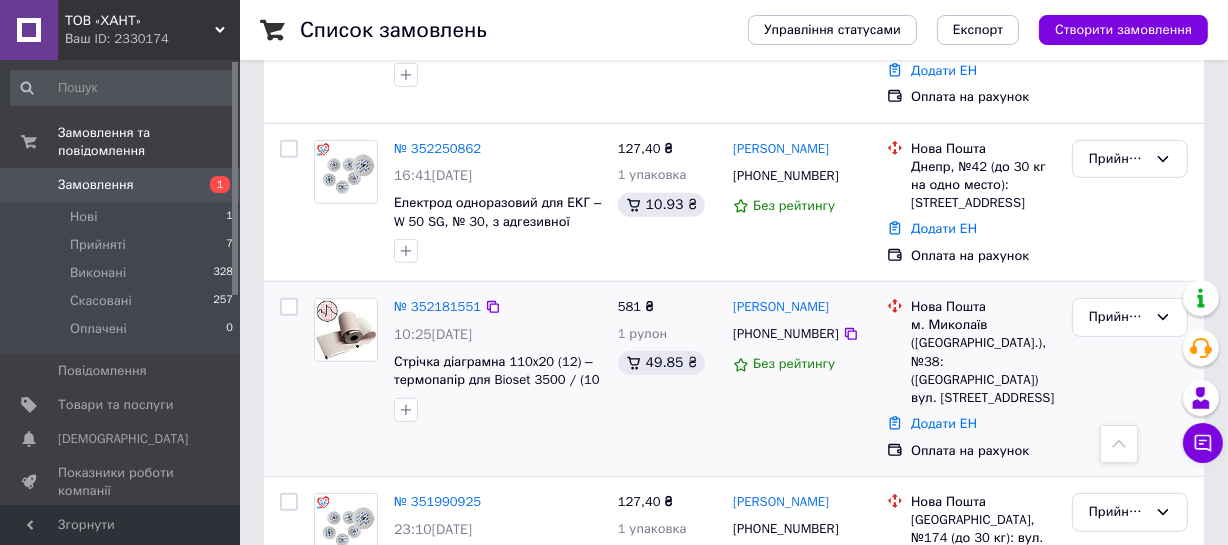 scroll, scrollTop: 818, scrollLeft: 0, axis: vertical 